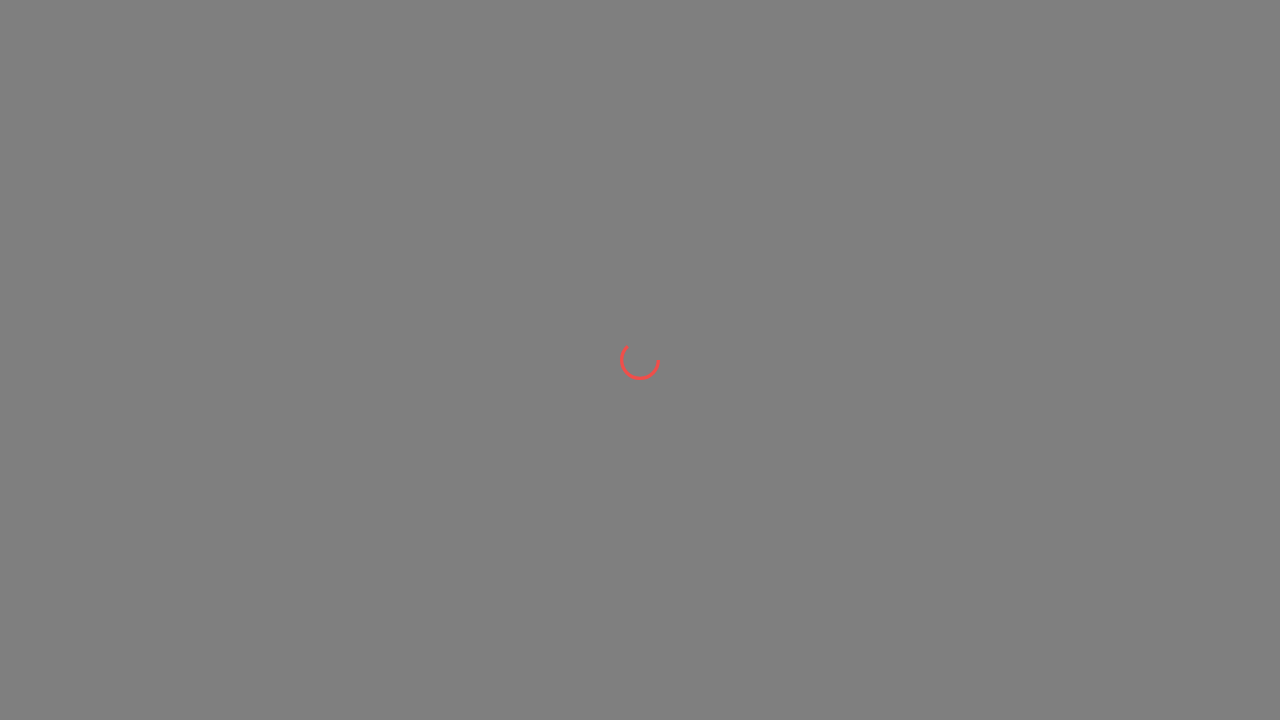 scroll, scrollTop: 0, scrollLeft: 0, axis: both 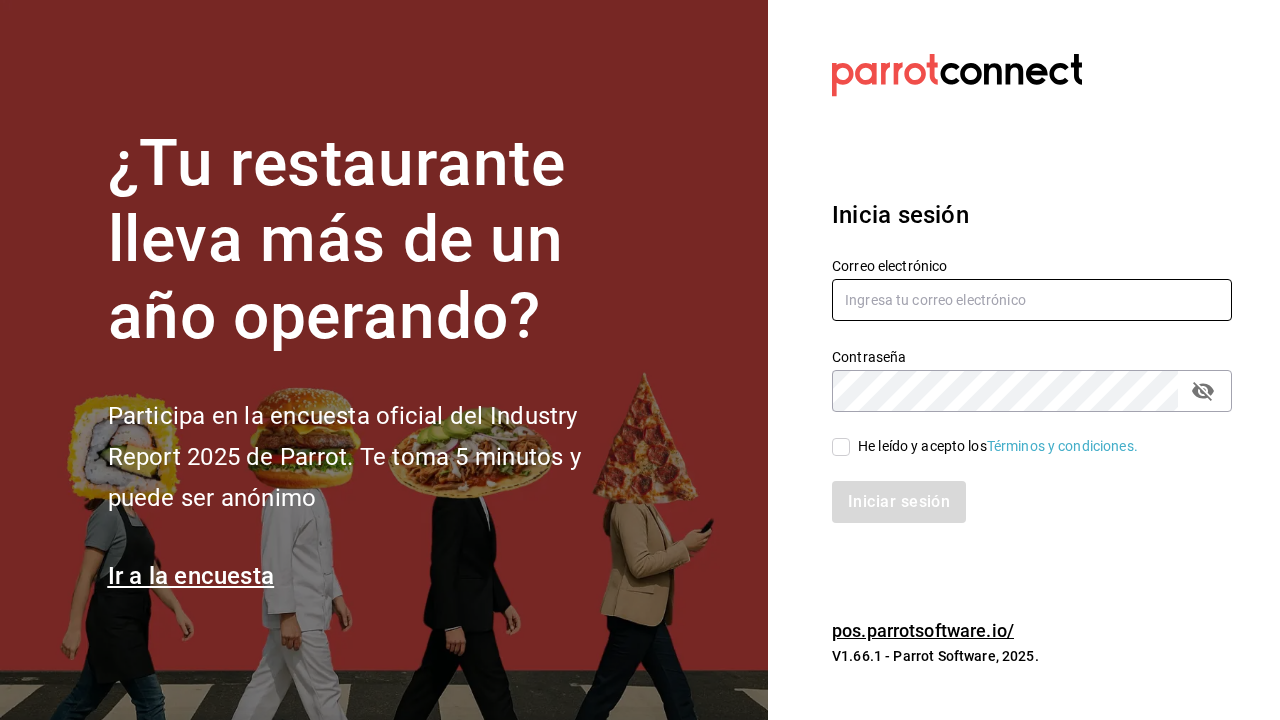 type on "[EMAIL]" 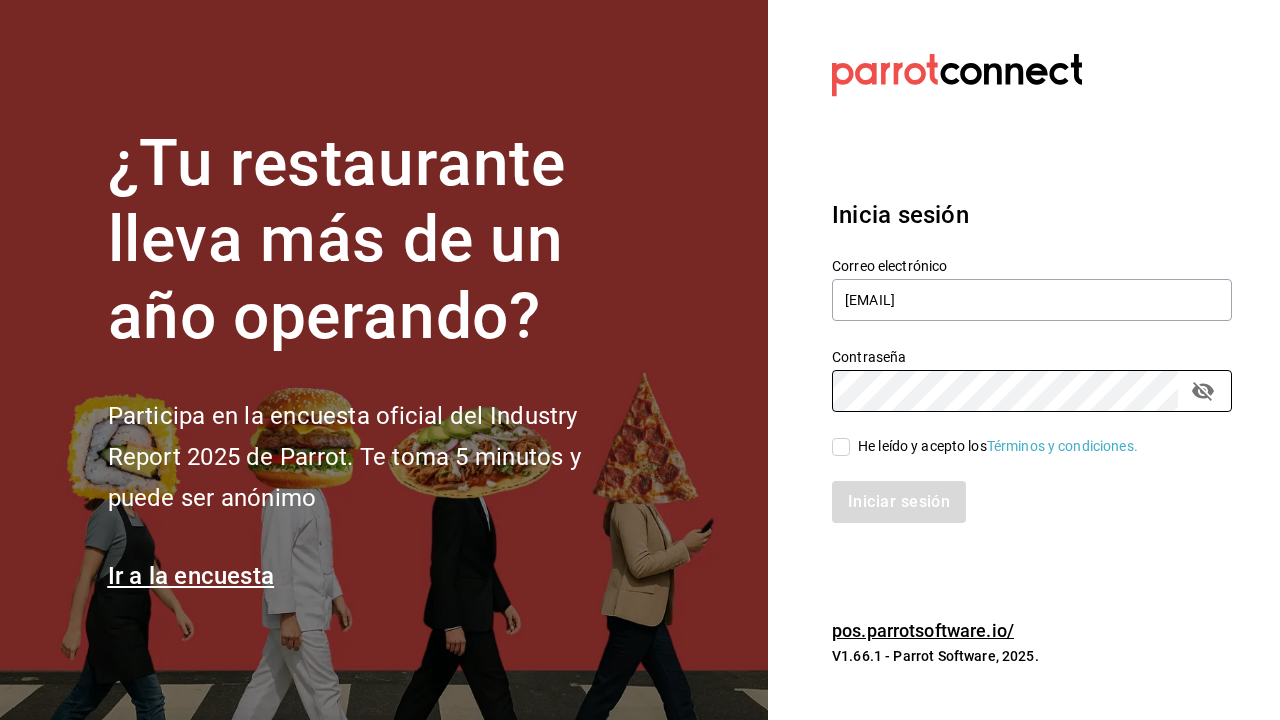 click on "He leído y acepto los  Términos y condiciones." at bounding box center (841, 447) 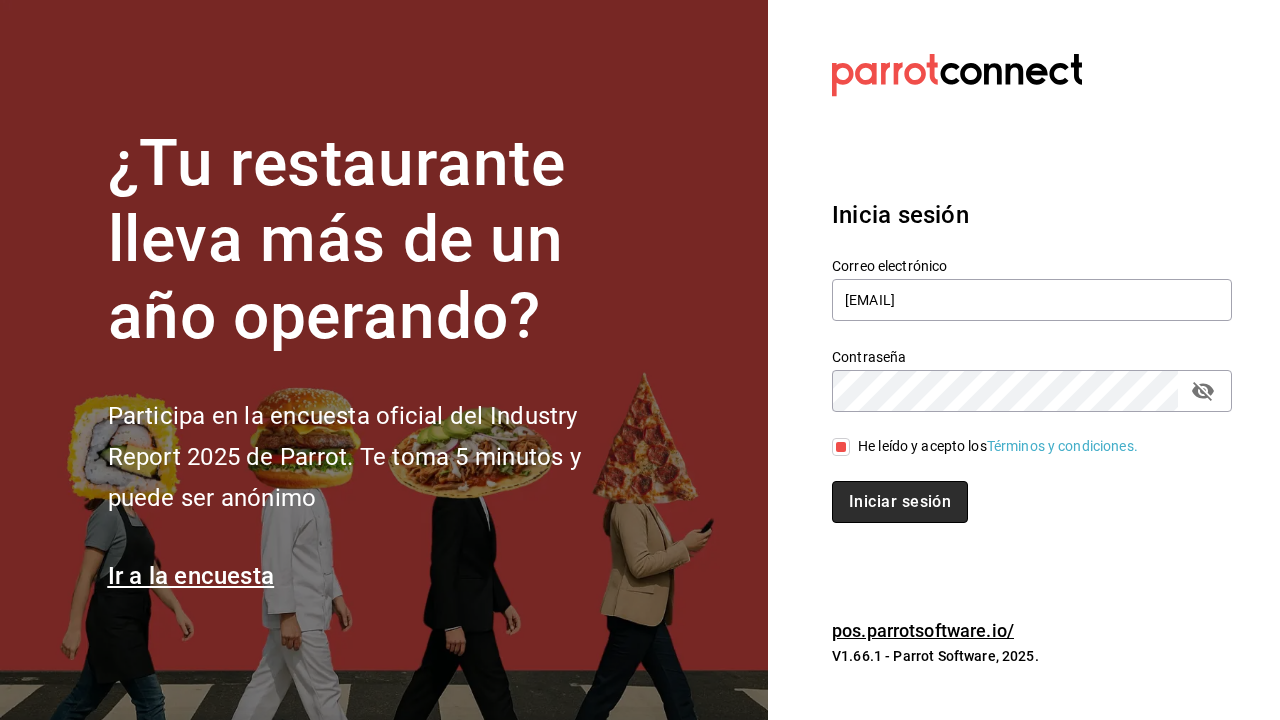 click on "Iniciar sesión" at bounding box center [900, 502] 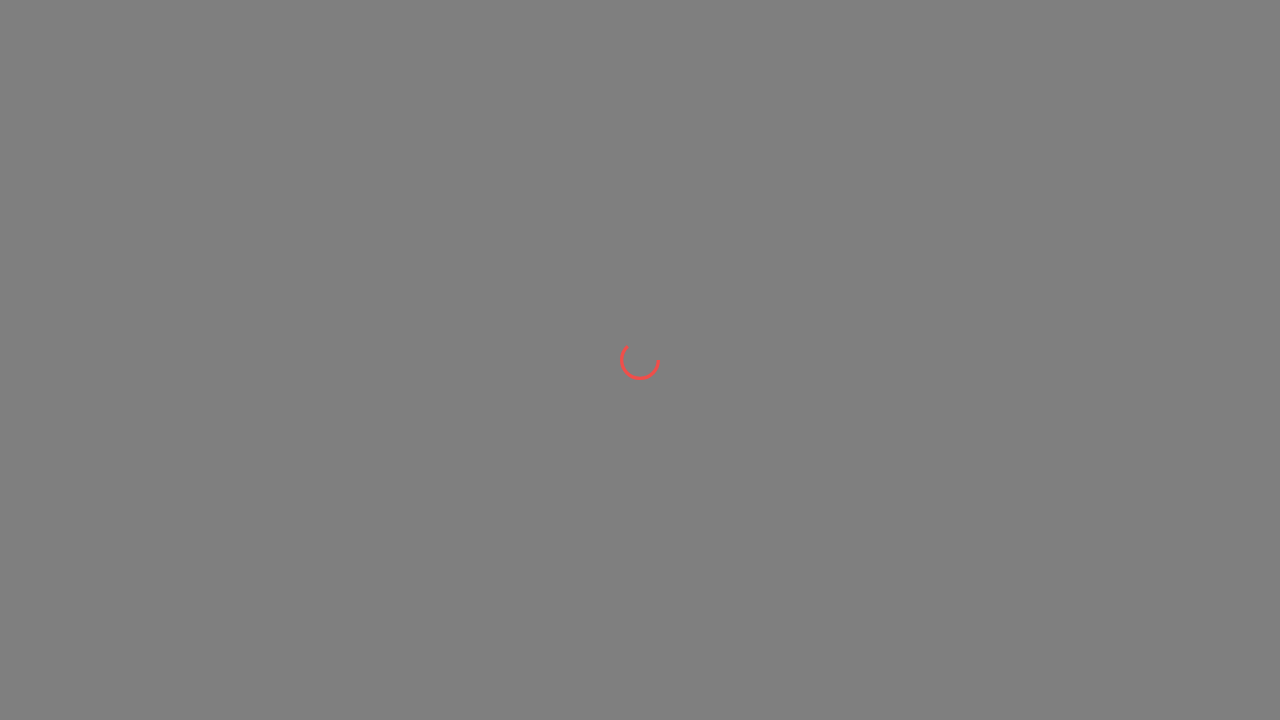 scroll, scrollTop: 0, scrollLeft: 0, axis: both 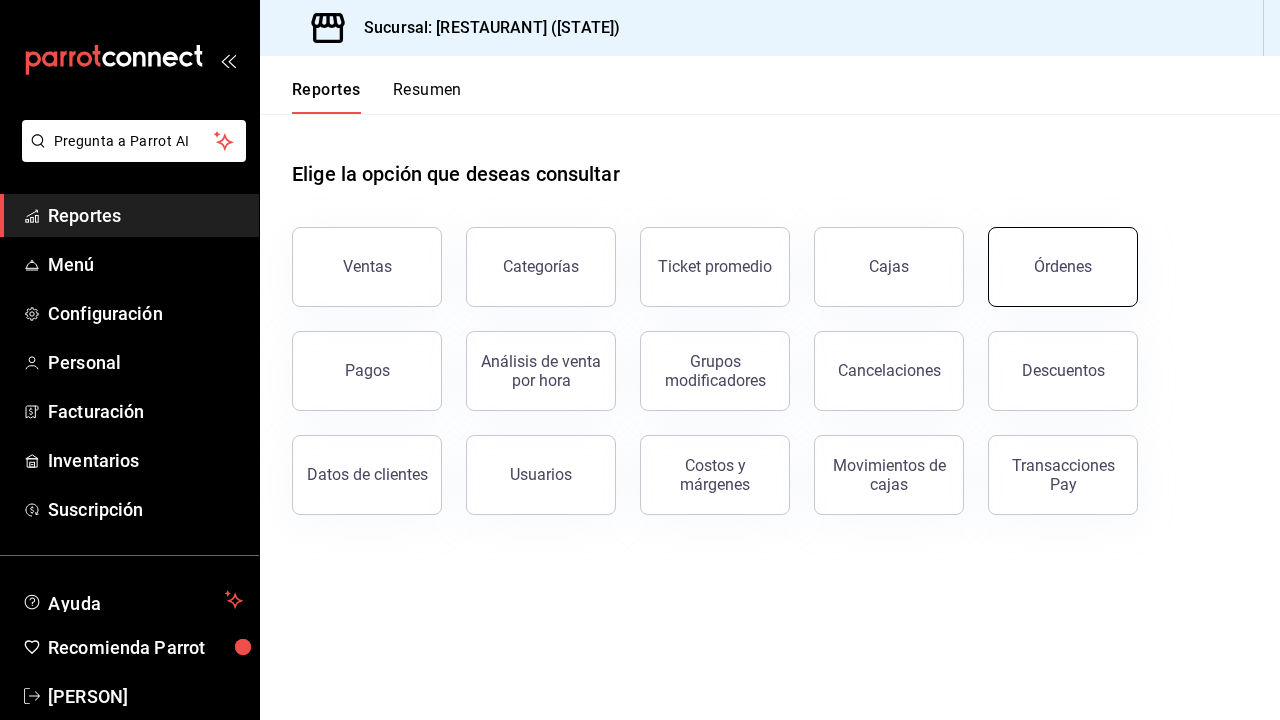 click on "Órdenes" at bounding box center [1063, 266] 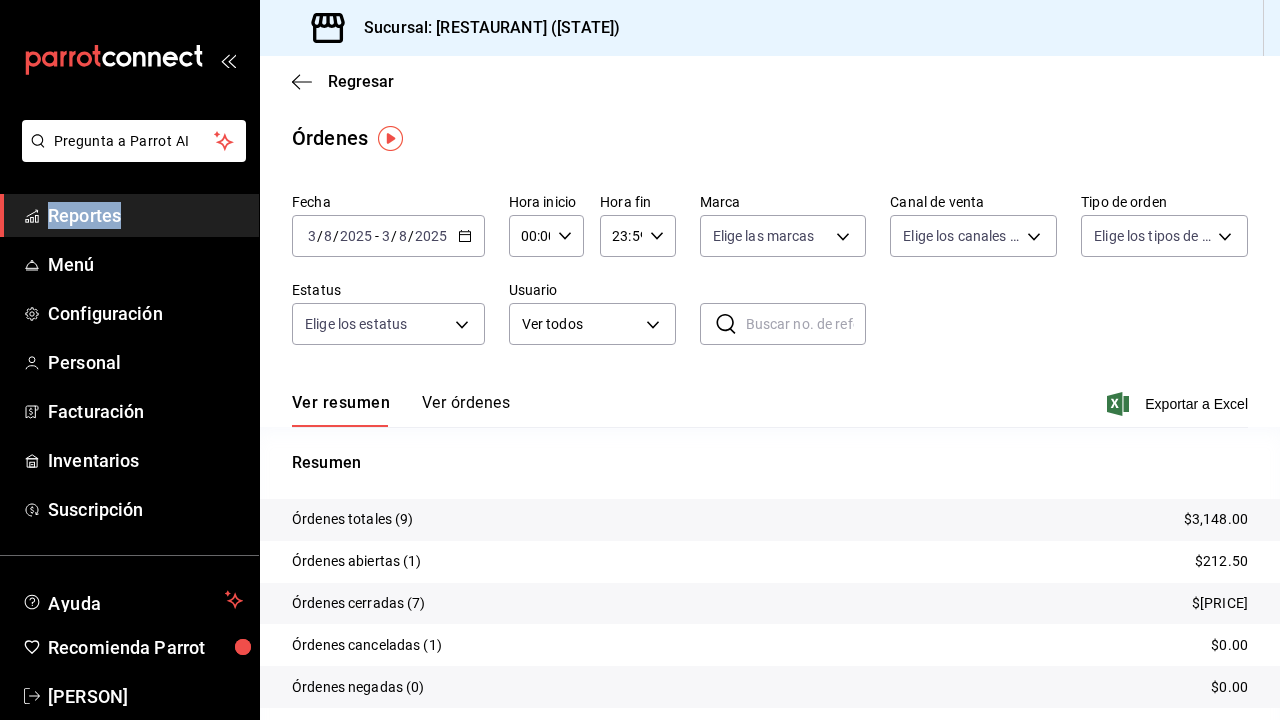 click on "Ver órdenes" at bounding box center (466, 410) 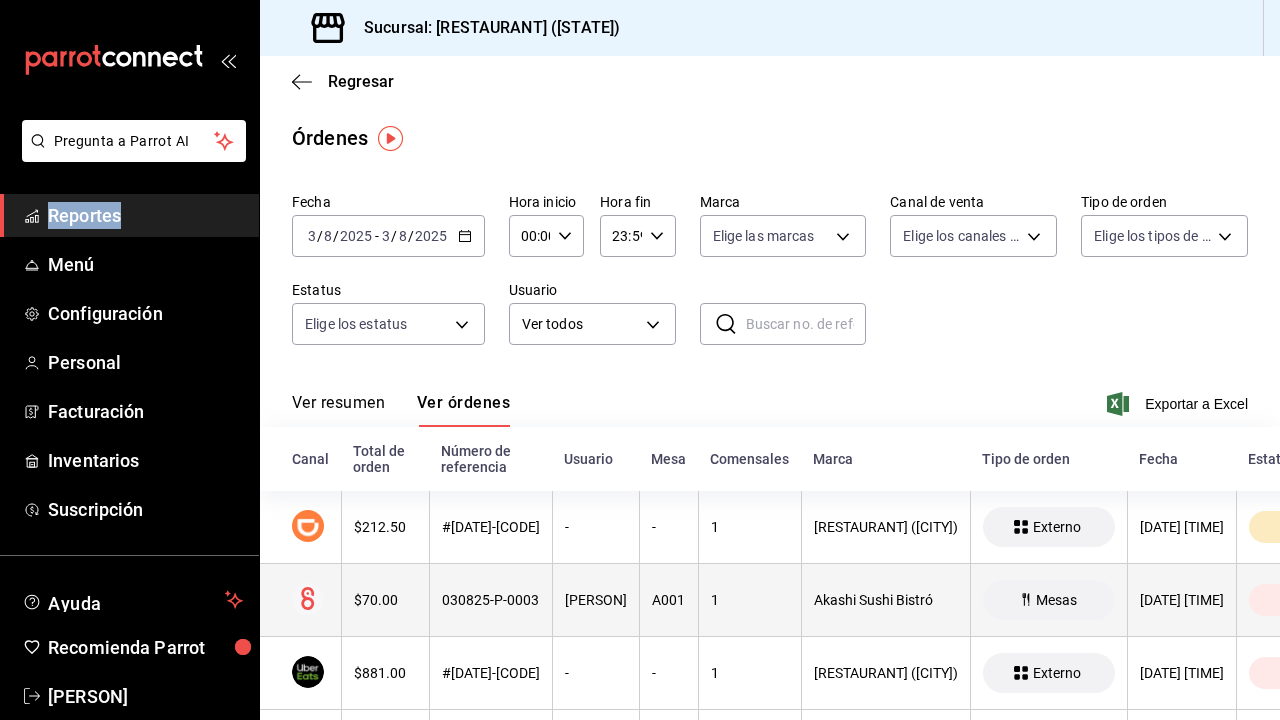 scroll, scrollTop: 0, scrollLeft: 0, axis: both 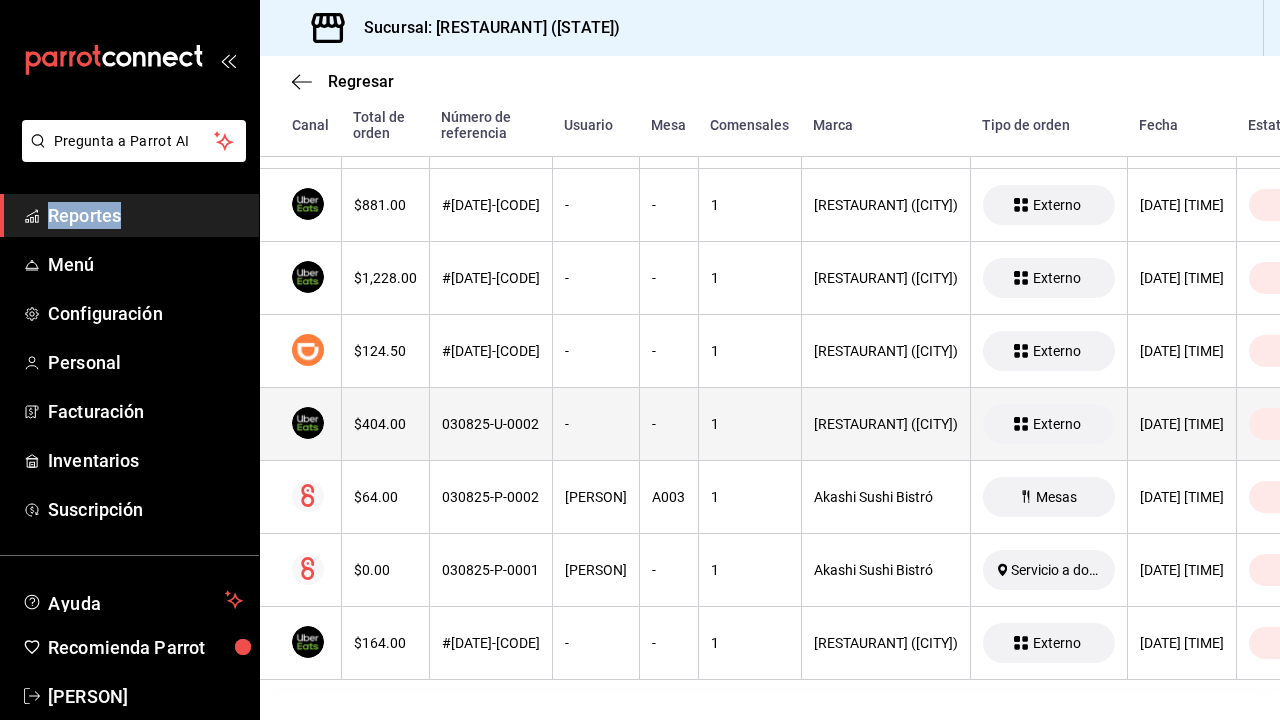 click on "030825-U-0002" at bounding box center [490, 424] 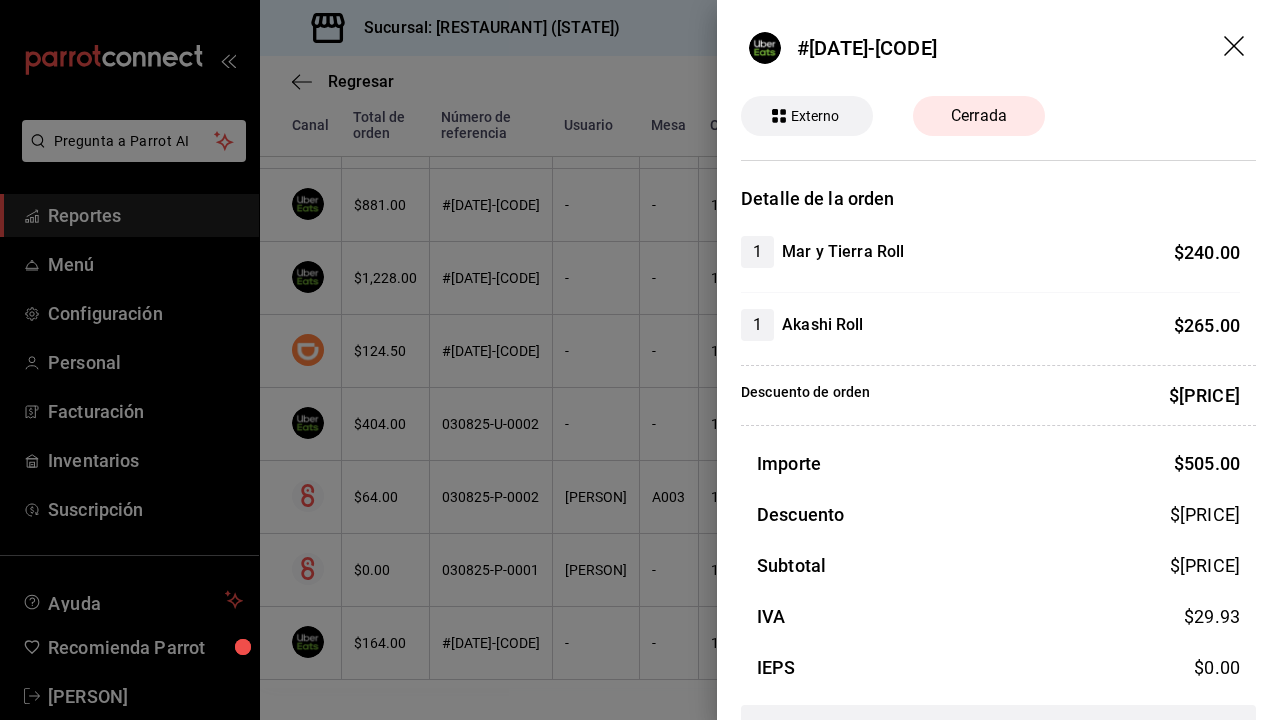 click 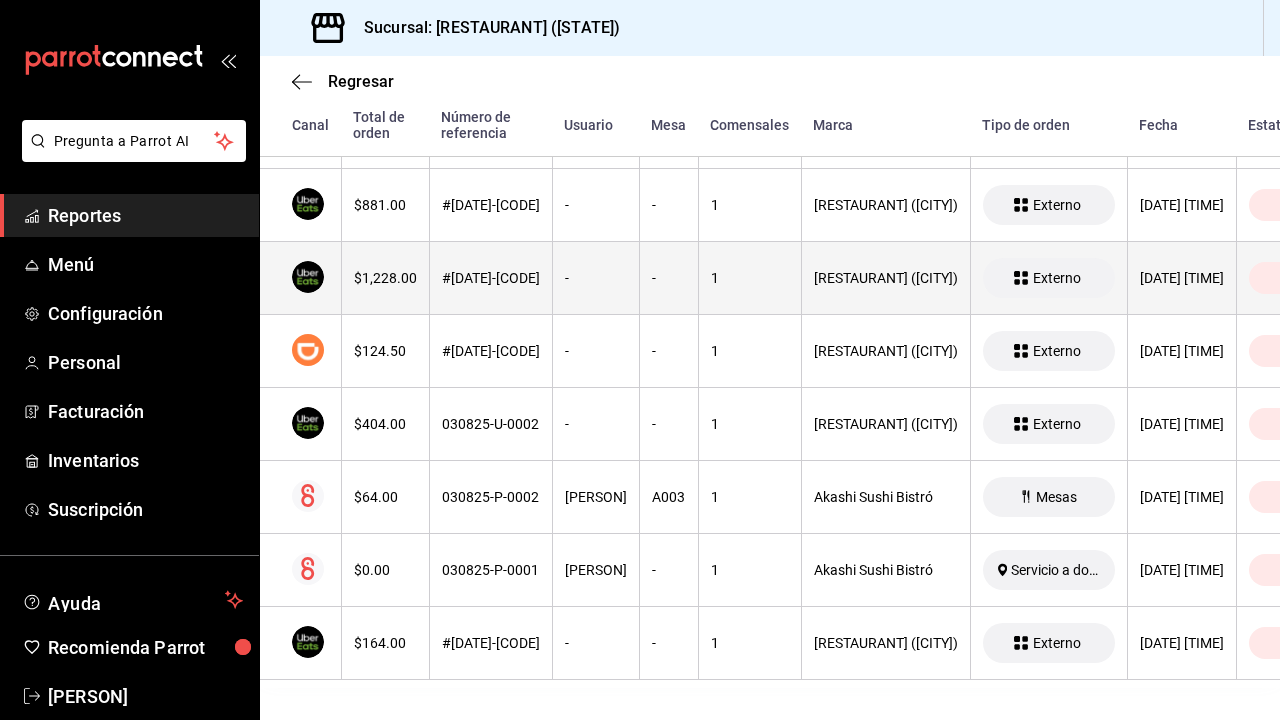 scroll, scrollTop: 447, scrollLeft: 5, axis: both 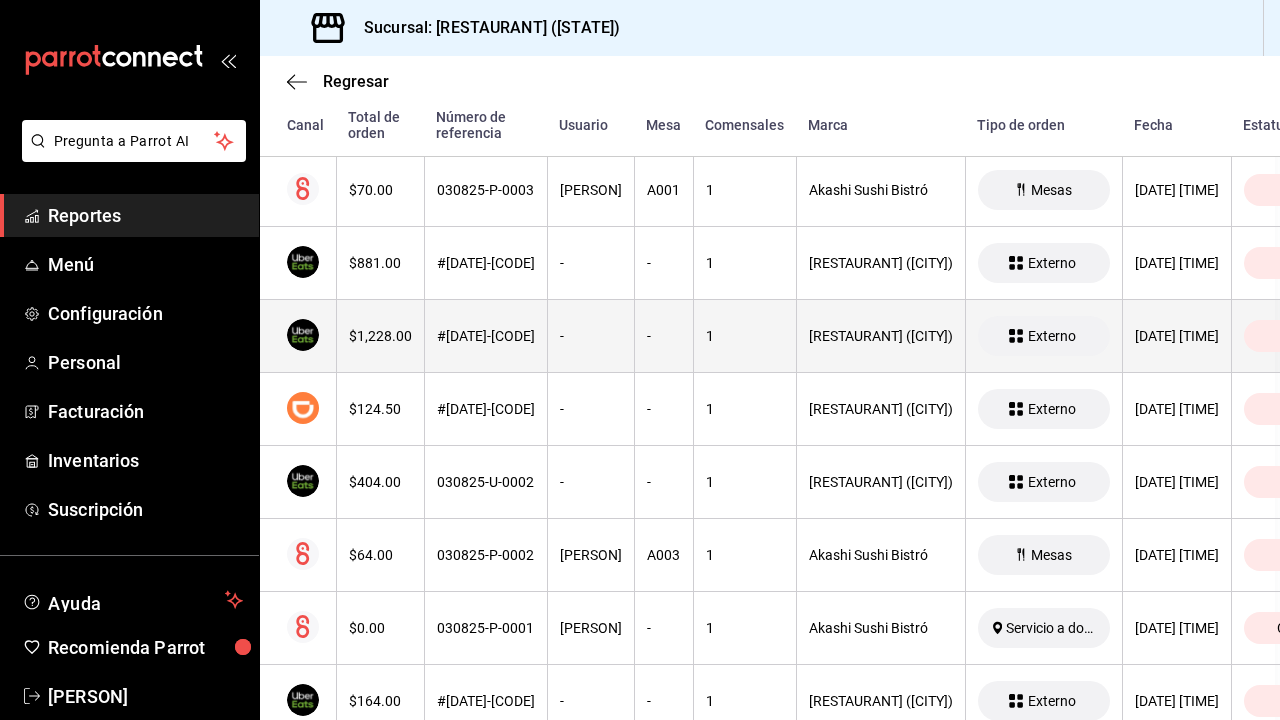 click on "$1,228.00" at bounding box center (380, 336) 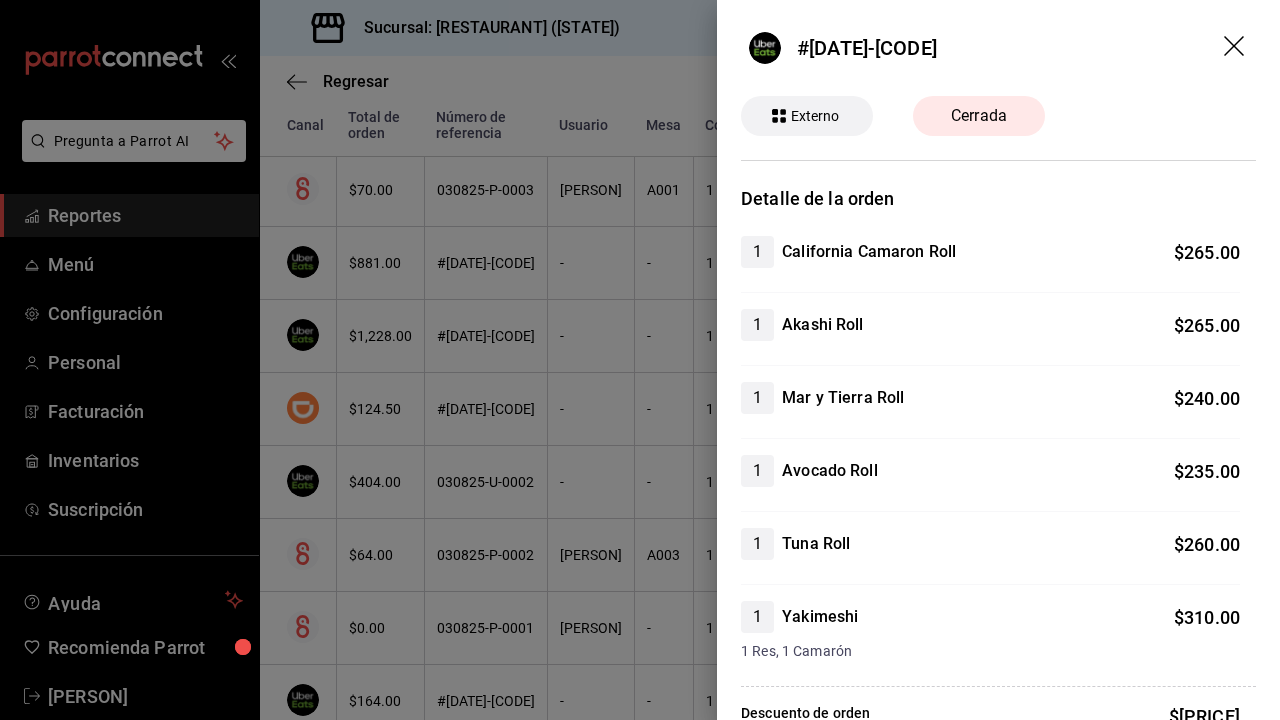 scroll, scrollTop: 0, scrollLeft: 0, axis: both 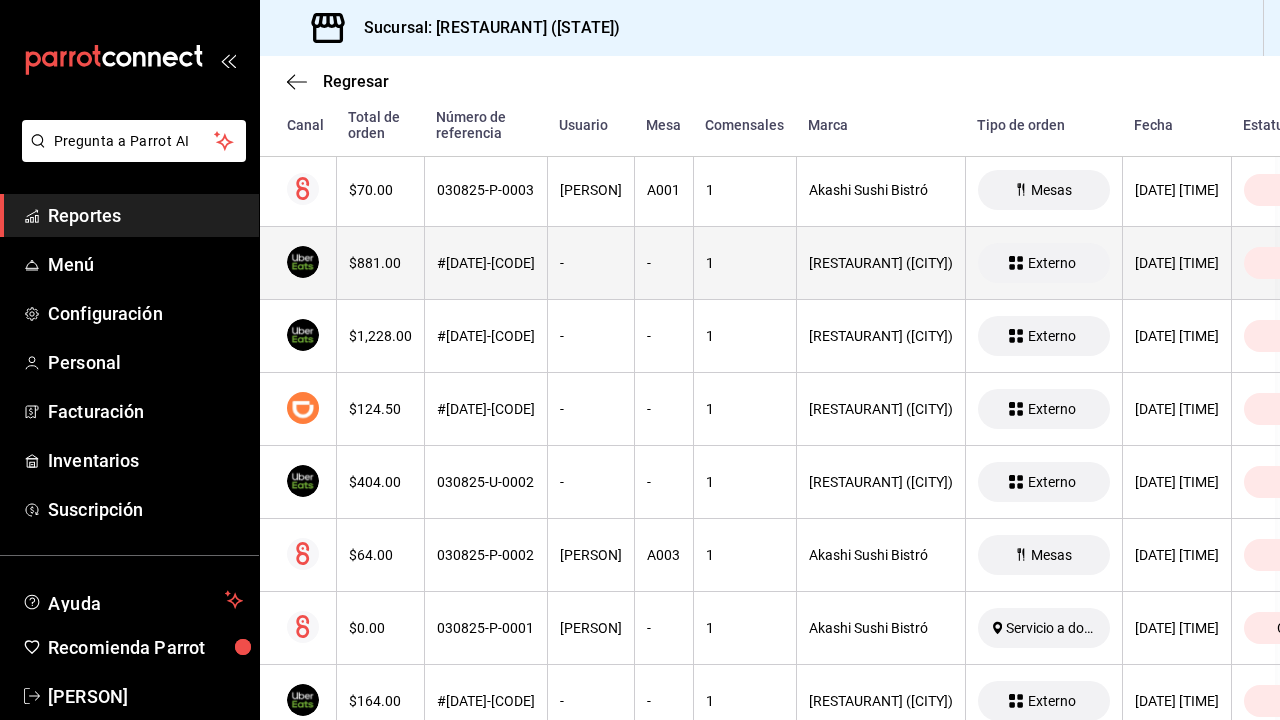 click on "$881.00" at bounding box center (380, 263) 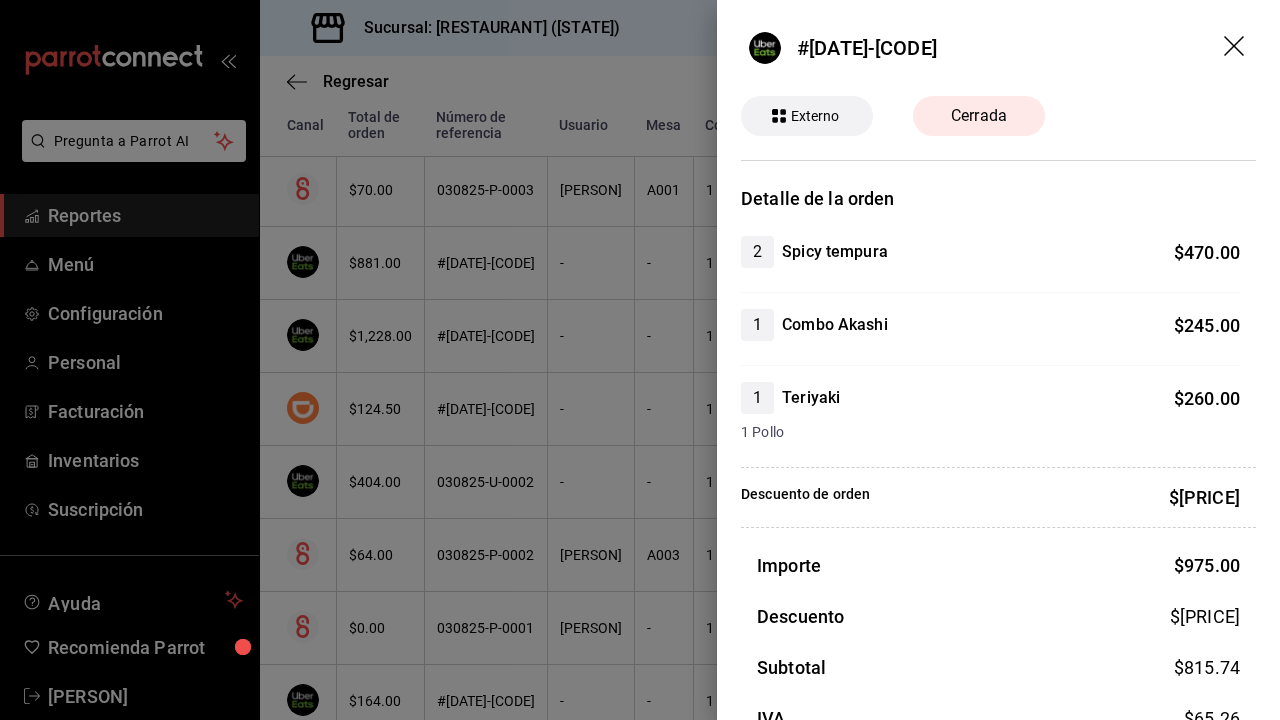 click 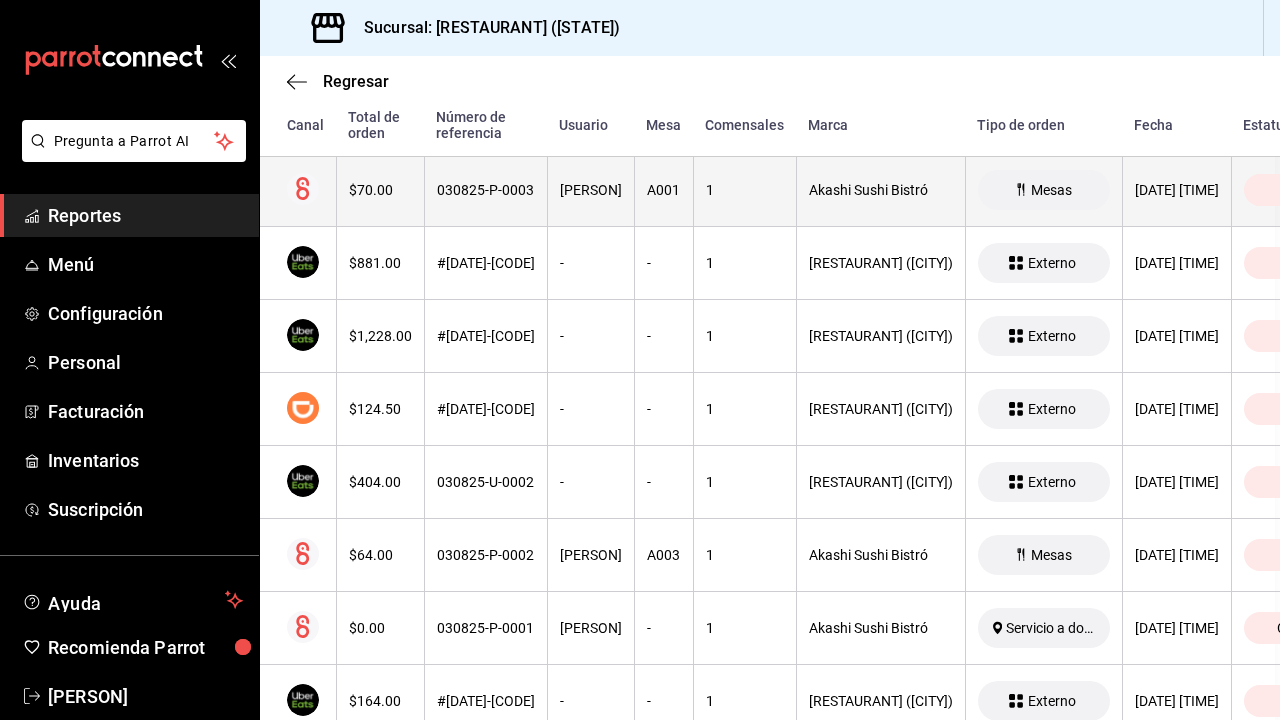click on "$70.00" at bounding box center (380, 190) 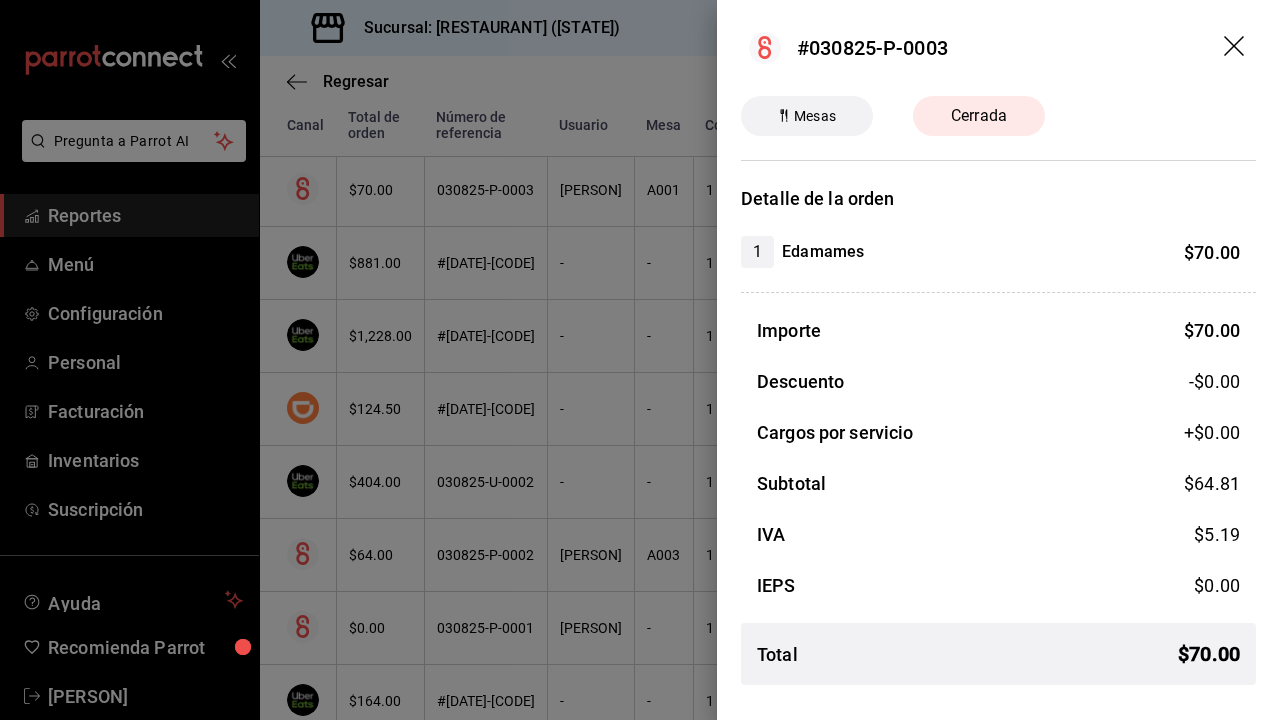 click 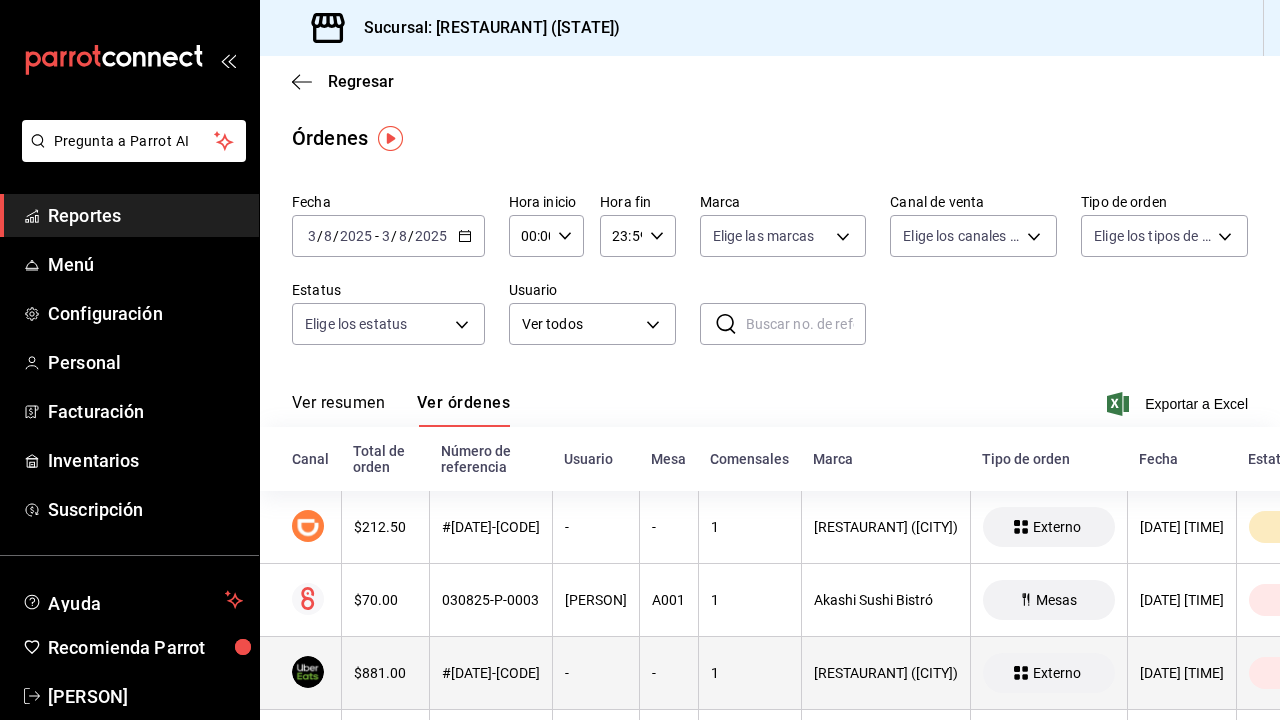 scroll, scrollTop: 0, scrollLeft: 0, axis: both 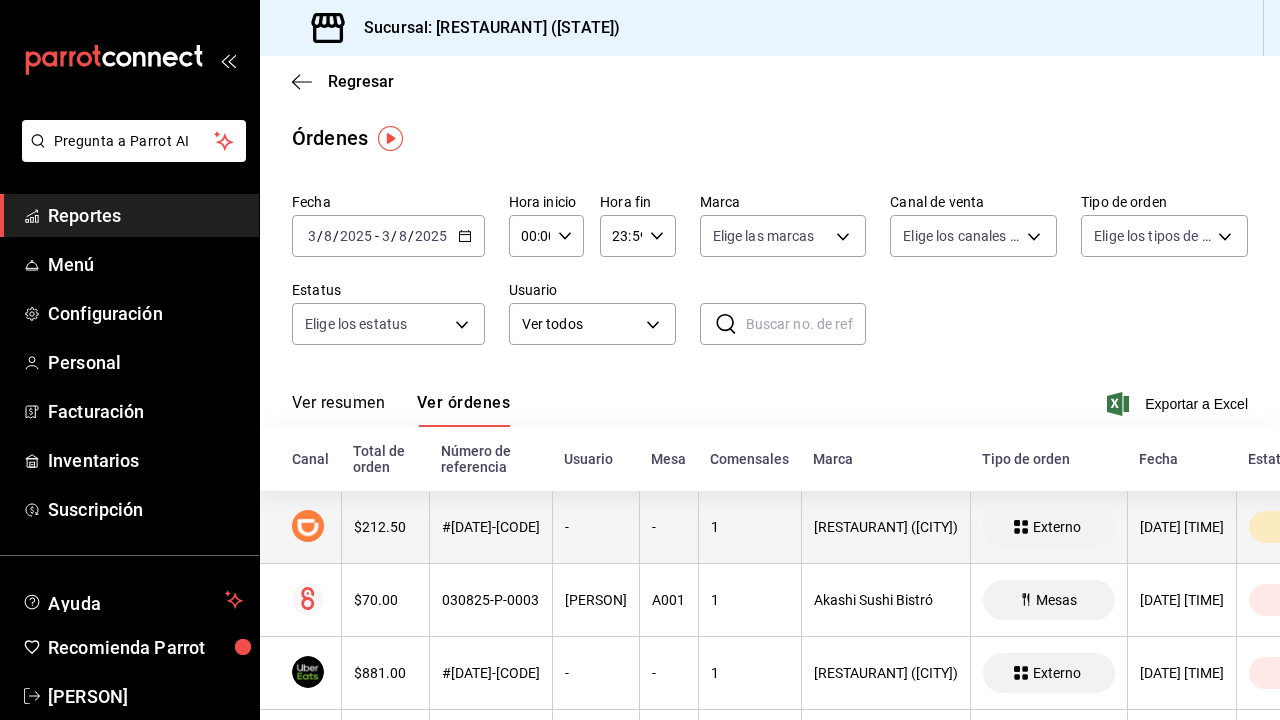 click on "$212.50" at bounding box center [385, 527] 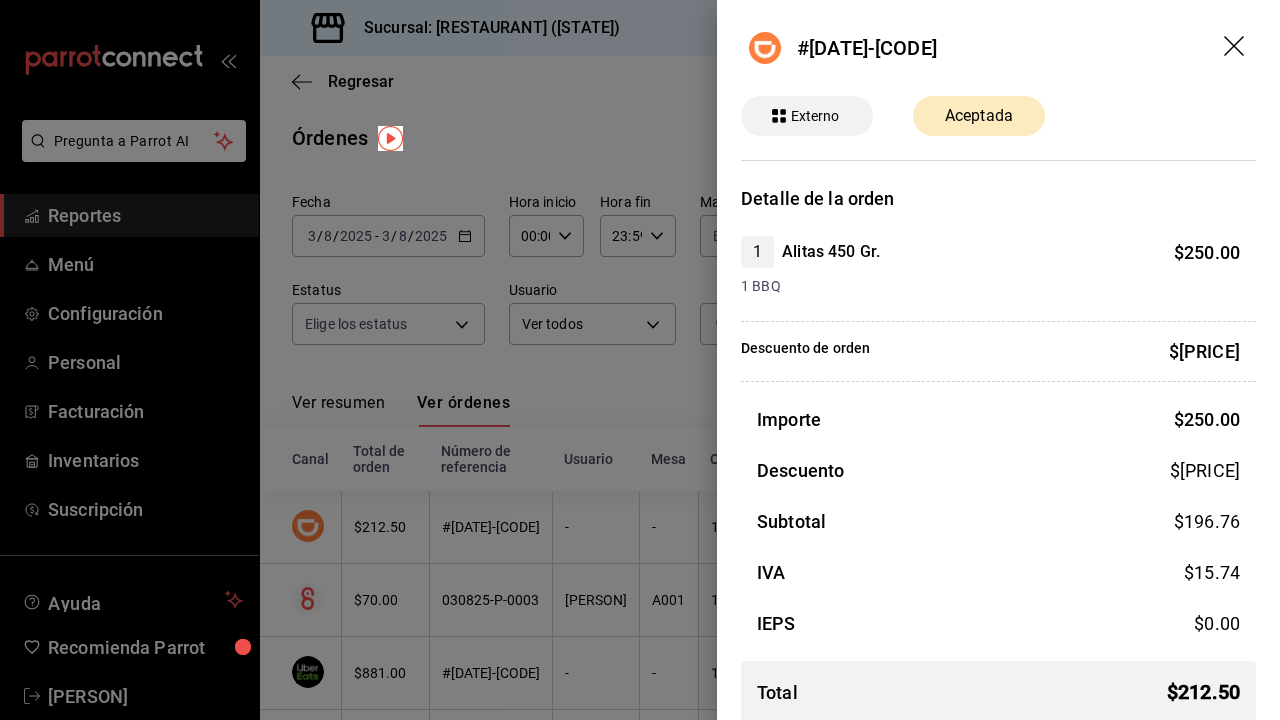 click 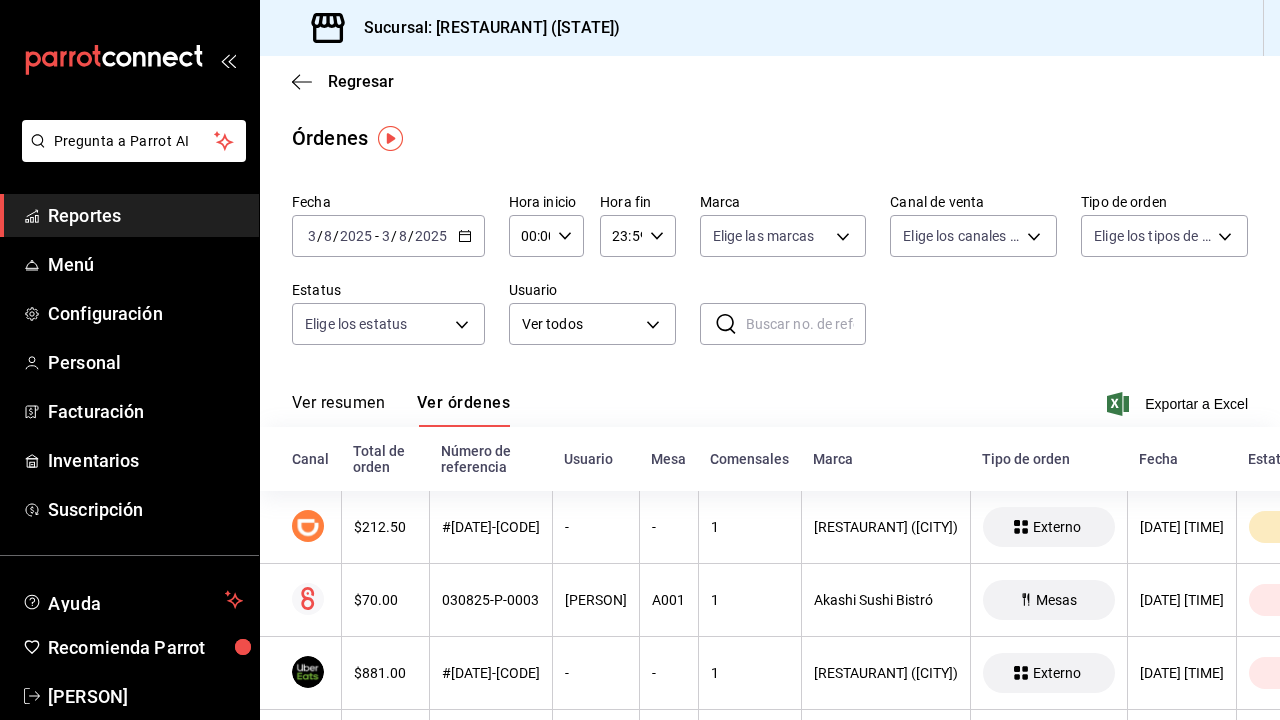 click on "3" at bounding box center [386, 236] 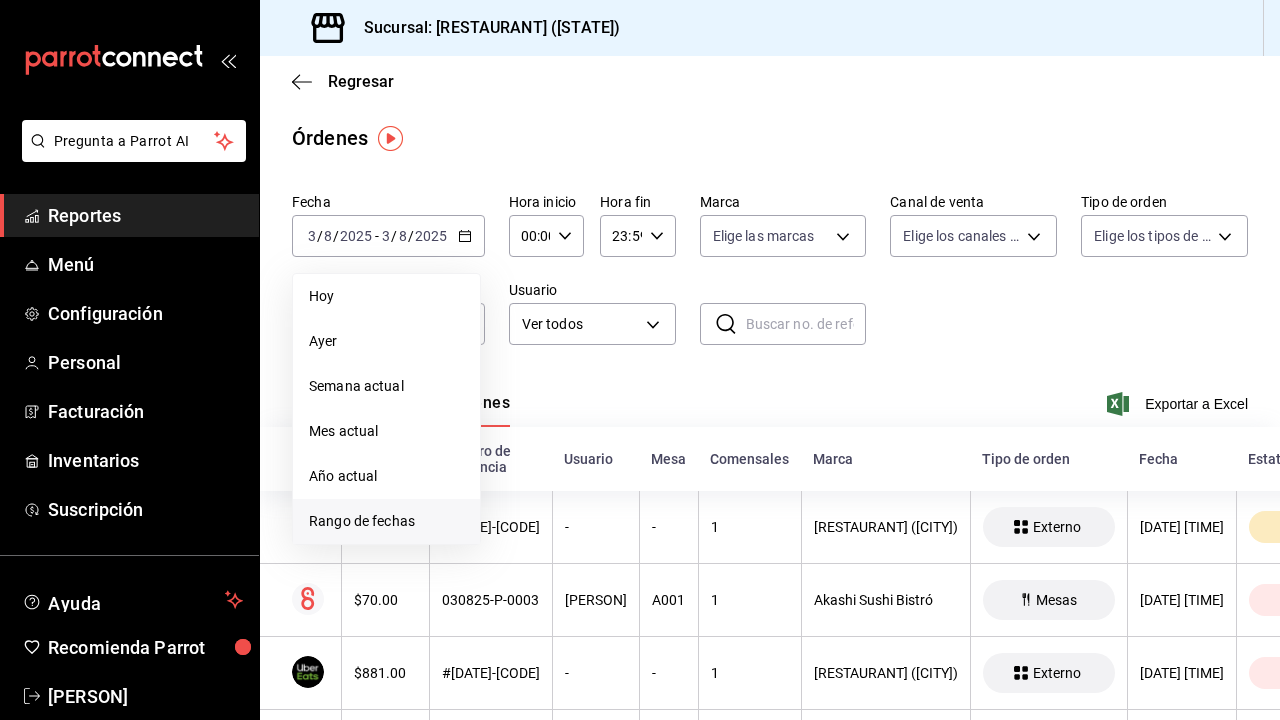 click on "Rango de fechas" at bounding box center [386, 521] 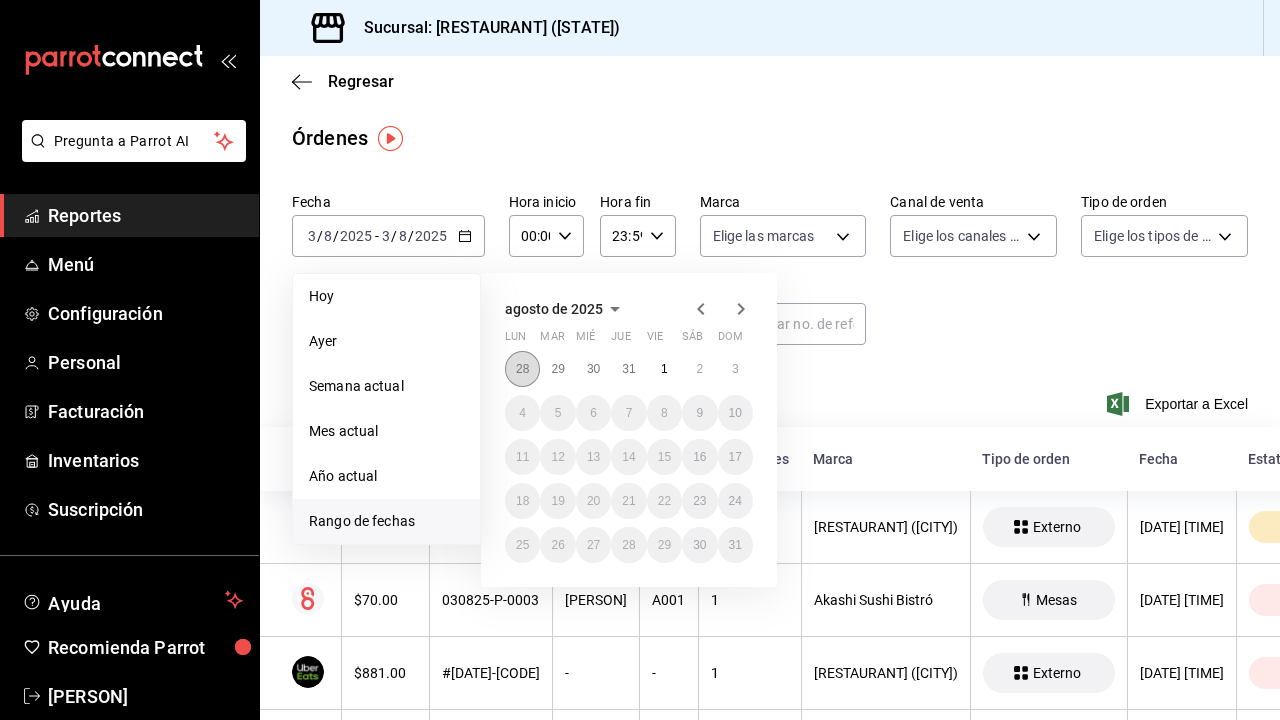 click on "28" at bounding box center (522, 369) 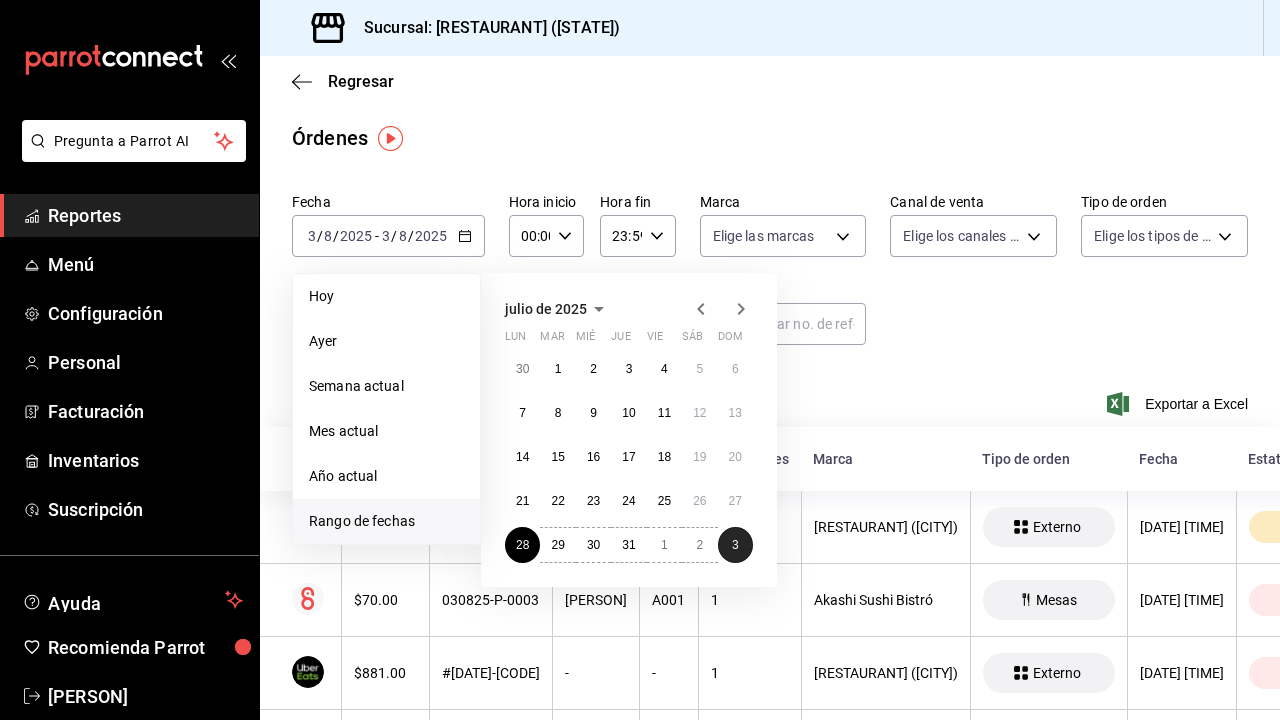 click on "3" at bounding box center [735, 545] 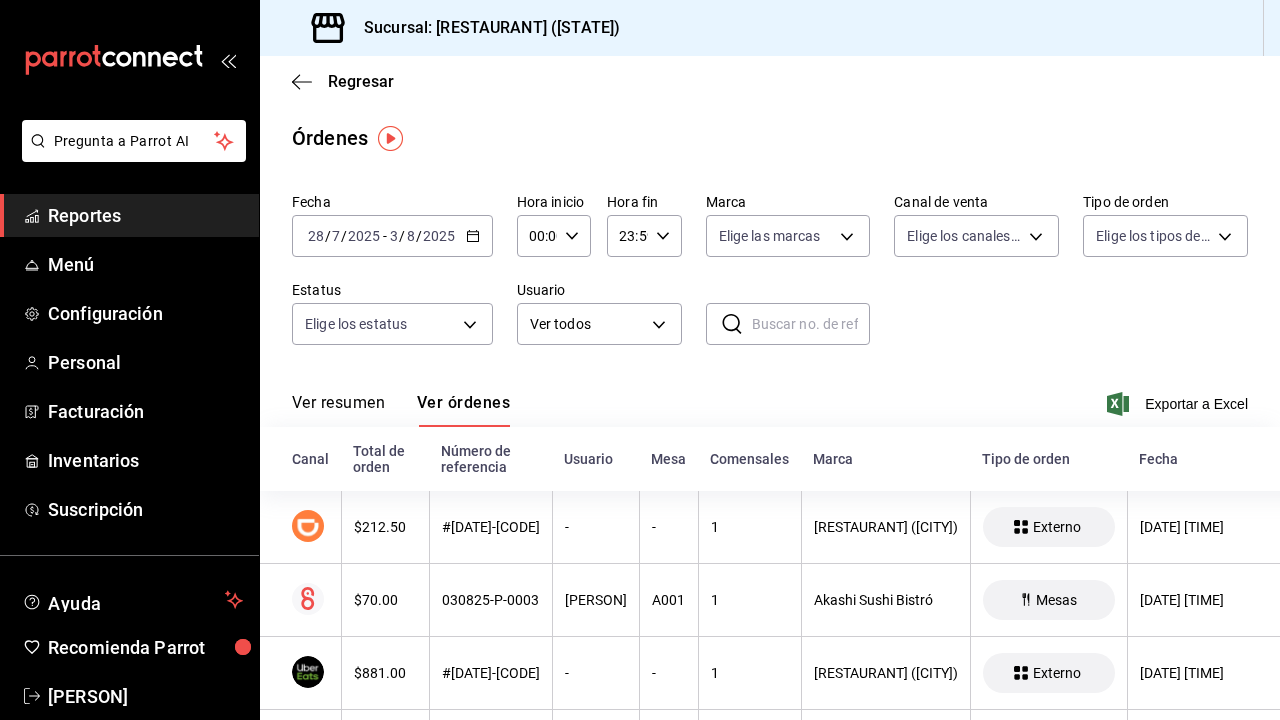 click on "Ver resumen" at bounding box center [338, 410] 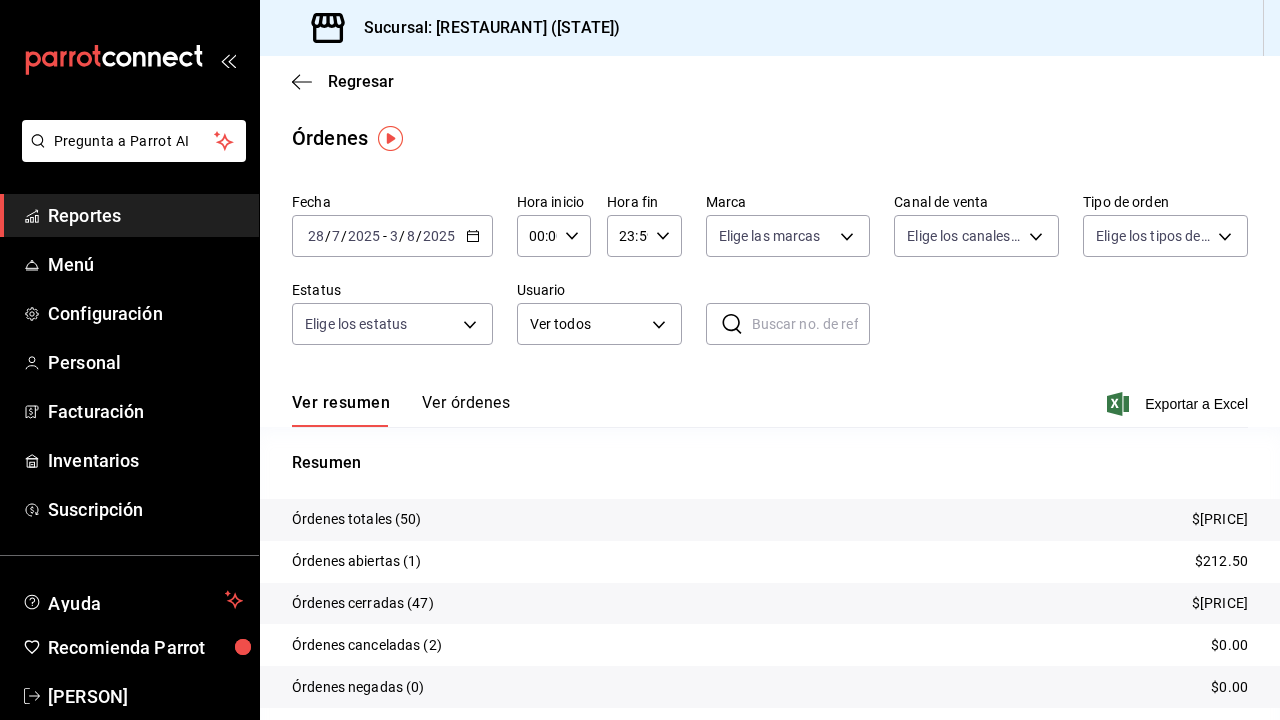 click on "Ver órdenes" at bounding box center [466, 410] 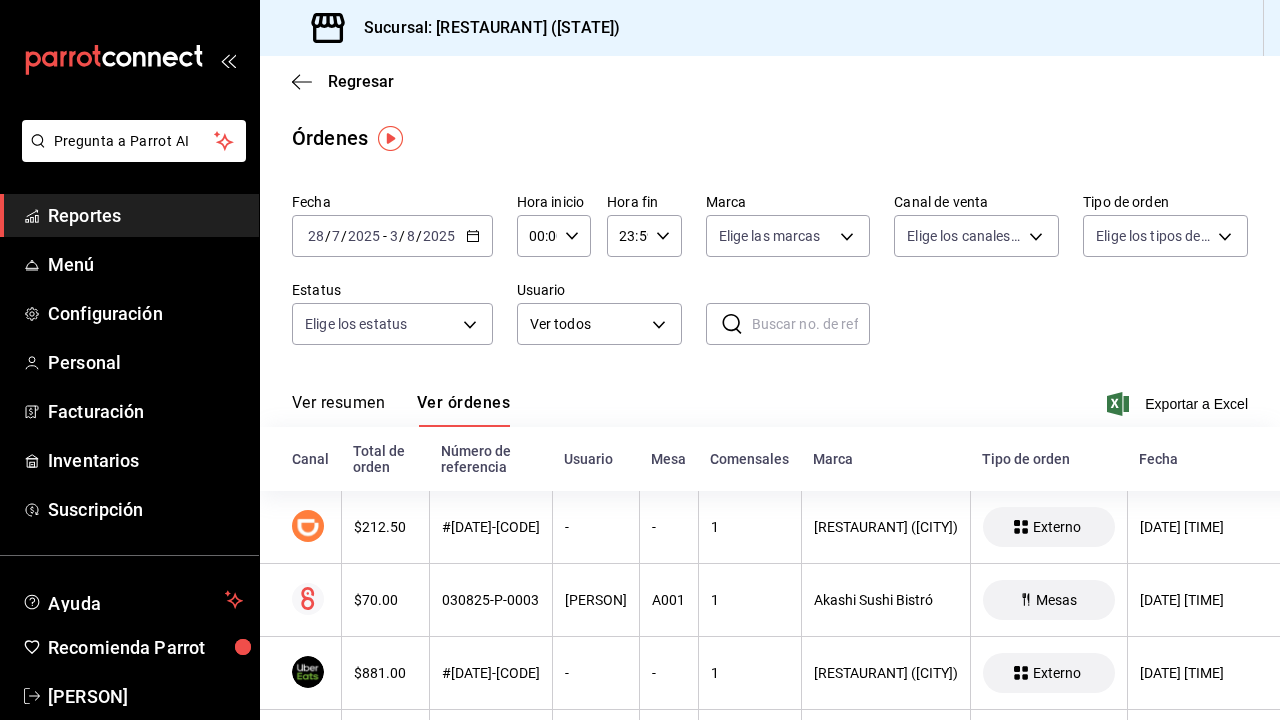 click on "Ver resumen" at bounding box center (338, 410) 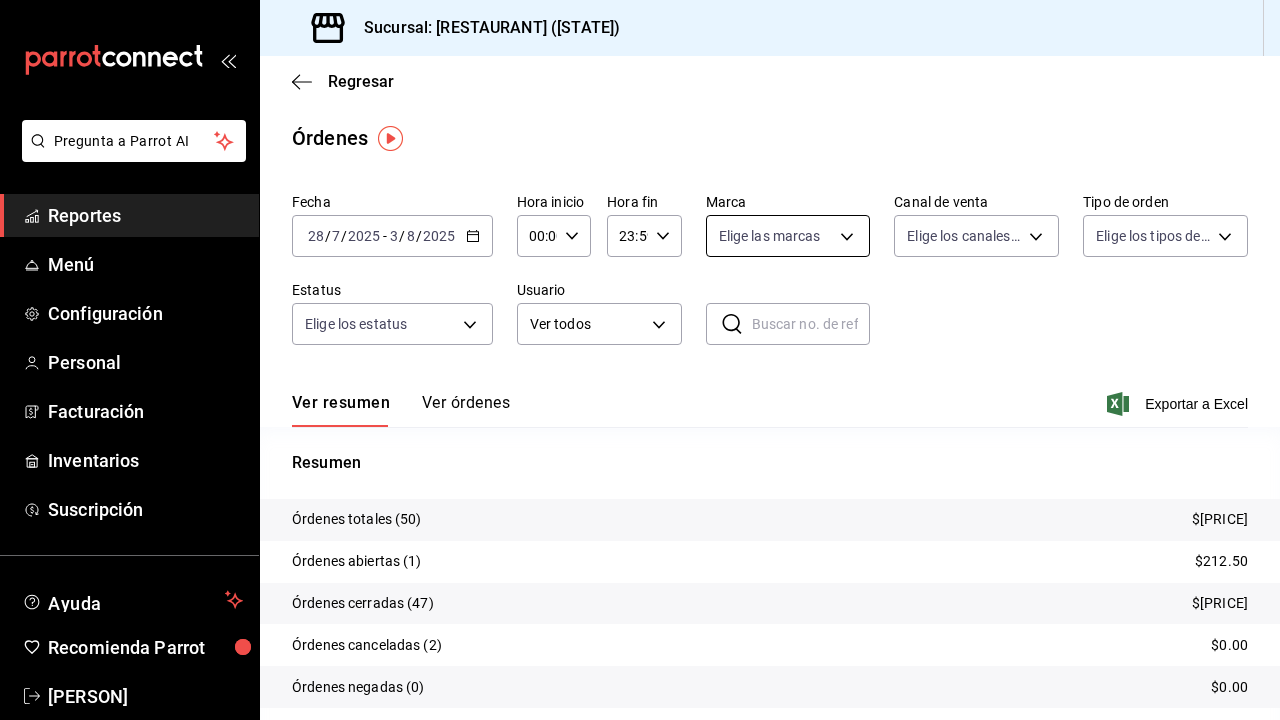 click on "Pregunta a Parrot AI Reportes   Menú   Configuración   Personal   Facturación   Inventarios   Suscripción   Ayuda Recomienda Parrot   [PERSON]   Sugerir nueva función   Sucursal: [RESTAURANT] ([STATE]) Regresar Órdenes Fecha [DATE] [DATE] - [DATE] Hora inicio 00:00 Hora inicio Hora fin 23:59 Hora fin Marca Elige las marcas Canal de venta Elige los canales de venta Tipo de orden Elige los tipos de orden Estatus Elige los estatus Usuario Ver todos ALL ​ ​ Ver resumen Ver órdenes Exportar a Excel Resumen Órdenes totales (50) $[PRICE] Órdenes abiertas (1) $[PRICE] Órdenes cerradas (47) $[PRICE] Órdenes canceladas (2) $[PRICE] Órdenes negadas (0) $[PRICE] ¿Quieres ver el consumo promedio por orden y comensal? Ve al reporte de Ticket promedio Pregunta a Parrot AI Reportes   Menú   Configuración   Personal   Facturación   Inventarios   Suscripción   Ayuda Recomienda Parrot   [PERSON]   Sugerir nueva función   GANA 1 MES GRATIS EN TU SUSCRIPCIÓN AQUÍ Ir a video" at bounding box center [640, 360] 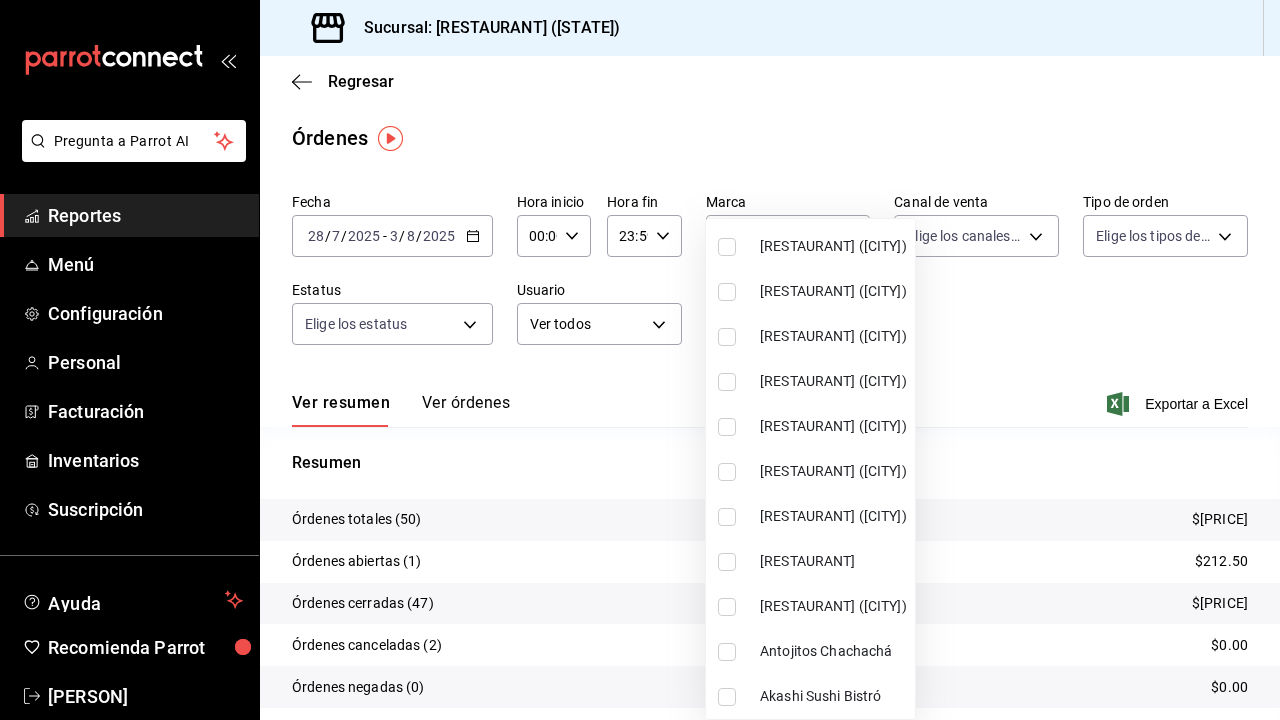 scroll, scrollTop: 79, scrollLeft: 0, axis: vertical 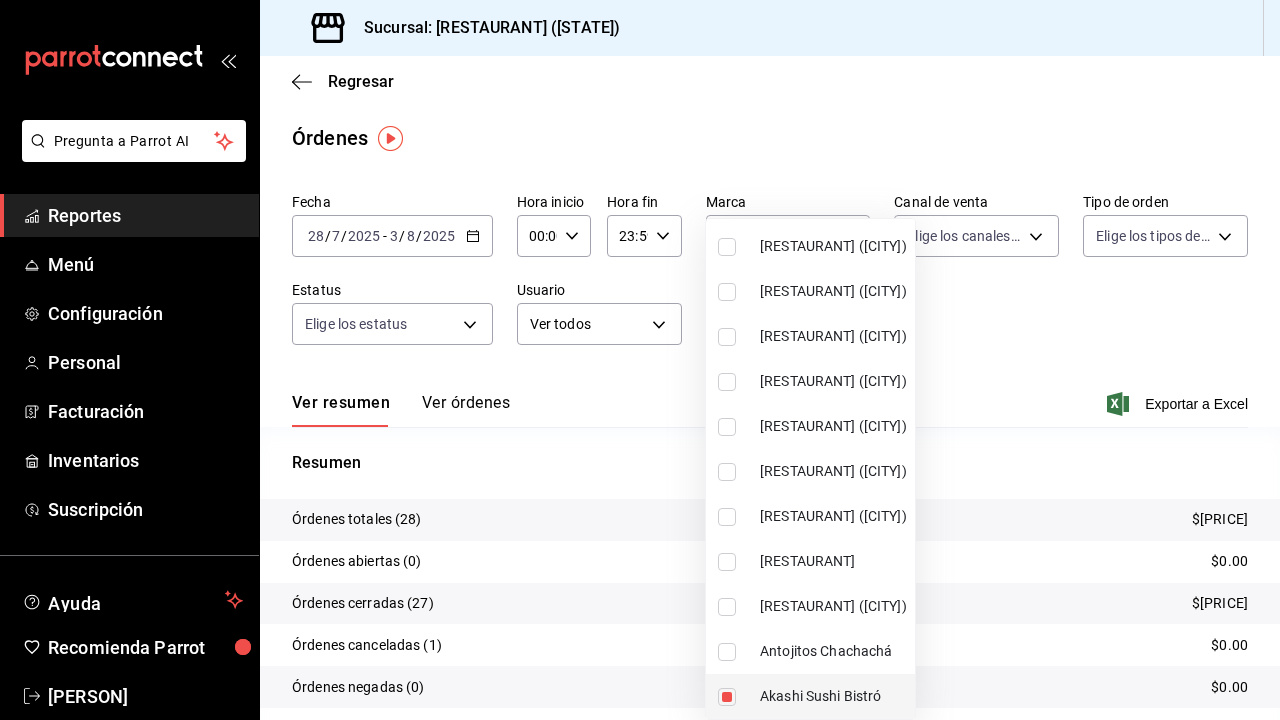 click on "Akashi Sushi Bistró" at bounding box center (833, 696) 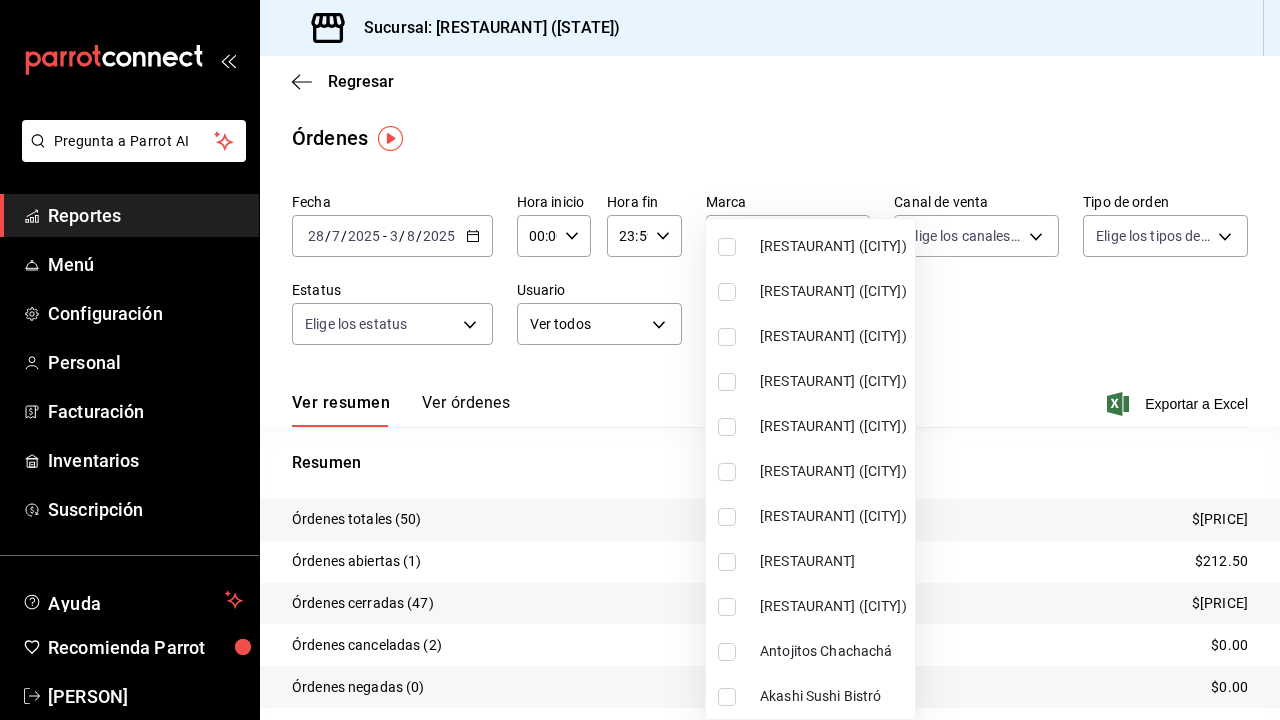 click on "[RESTAURANT] ([CITY])" at bounding box center (833, 246) 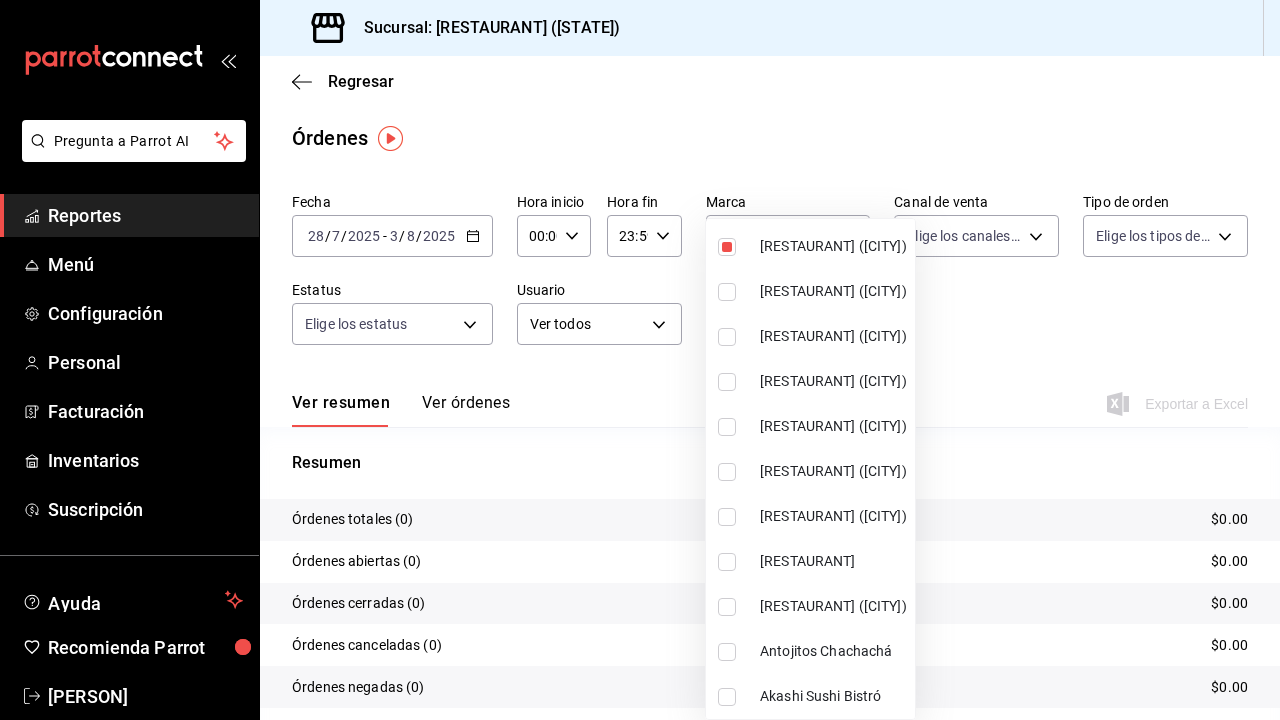 click on "[RESTAURANT] ([CITY])" at bounding box center (833, 516) 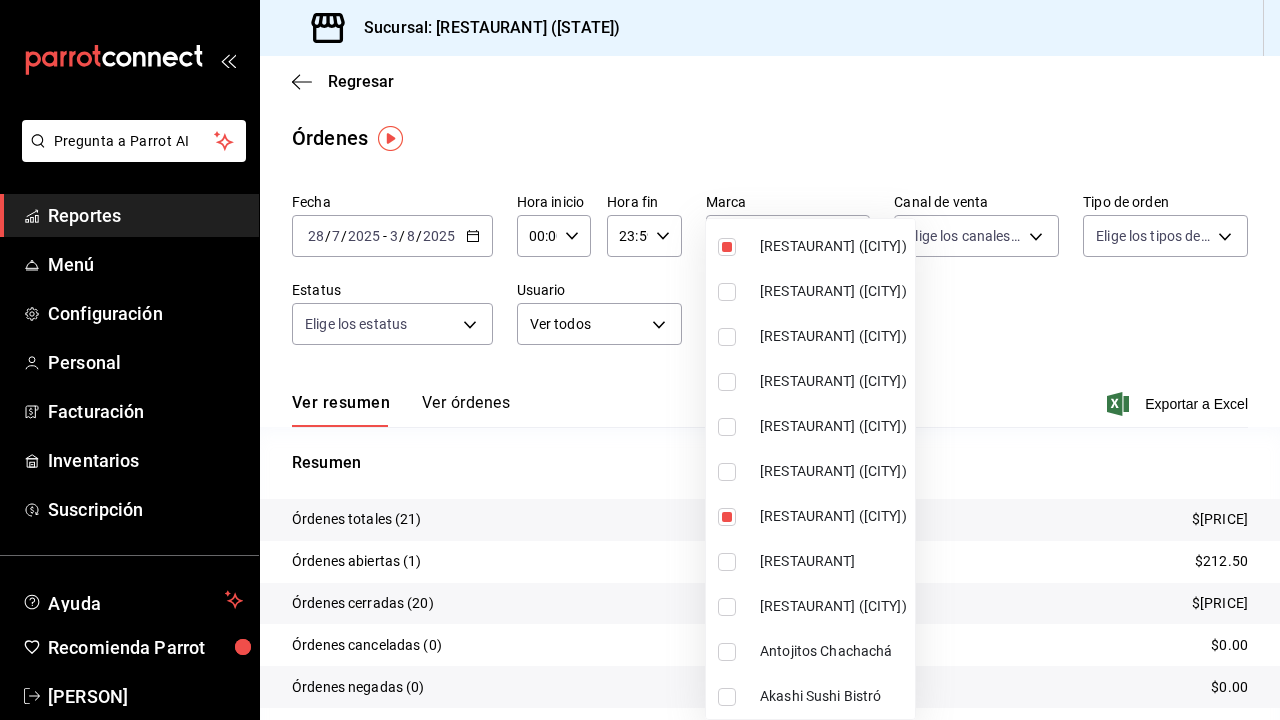 click on "Akashi Sushi Bistró" at bounding box center [833, 696] 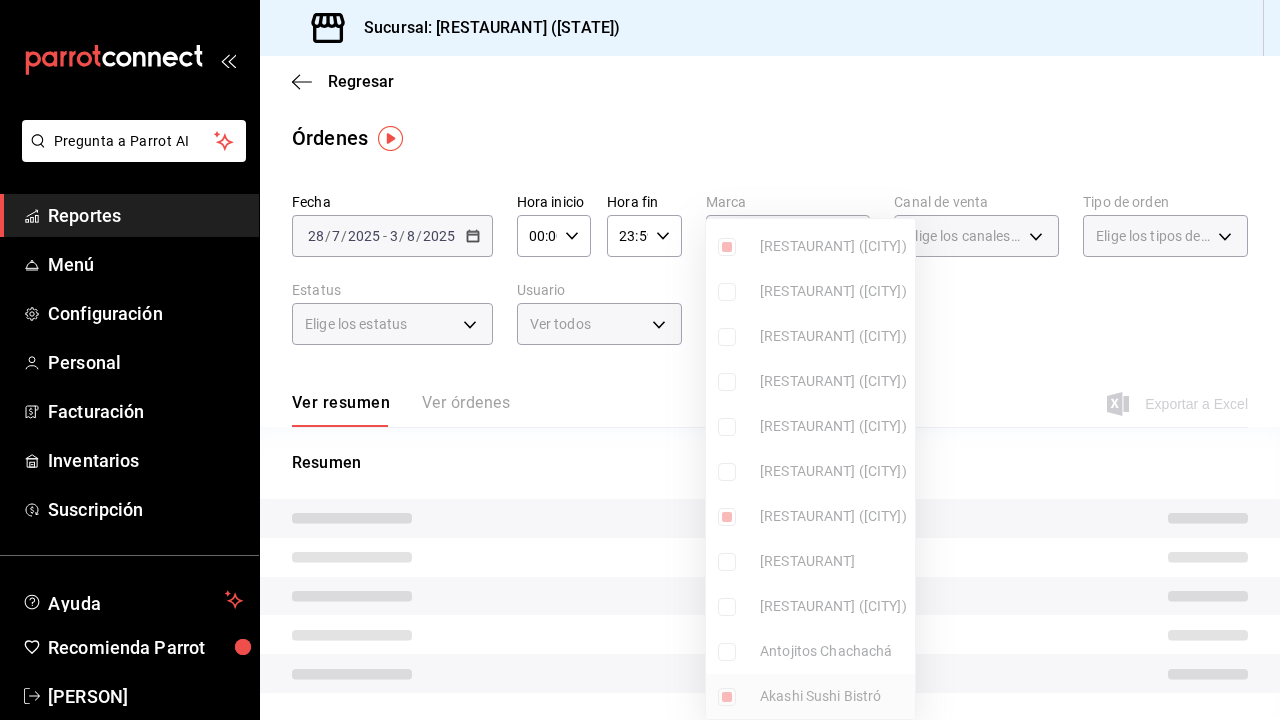 type on "[UUID],[UUID],[UUID]" 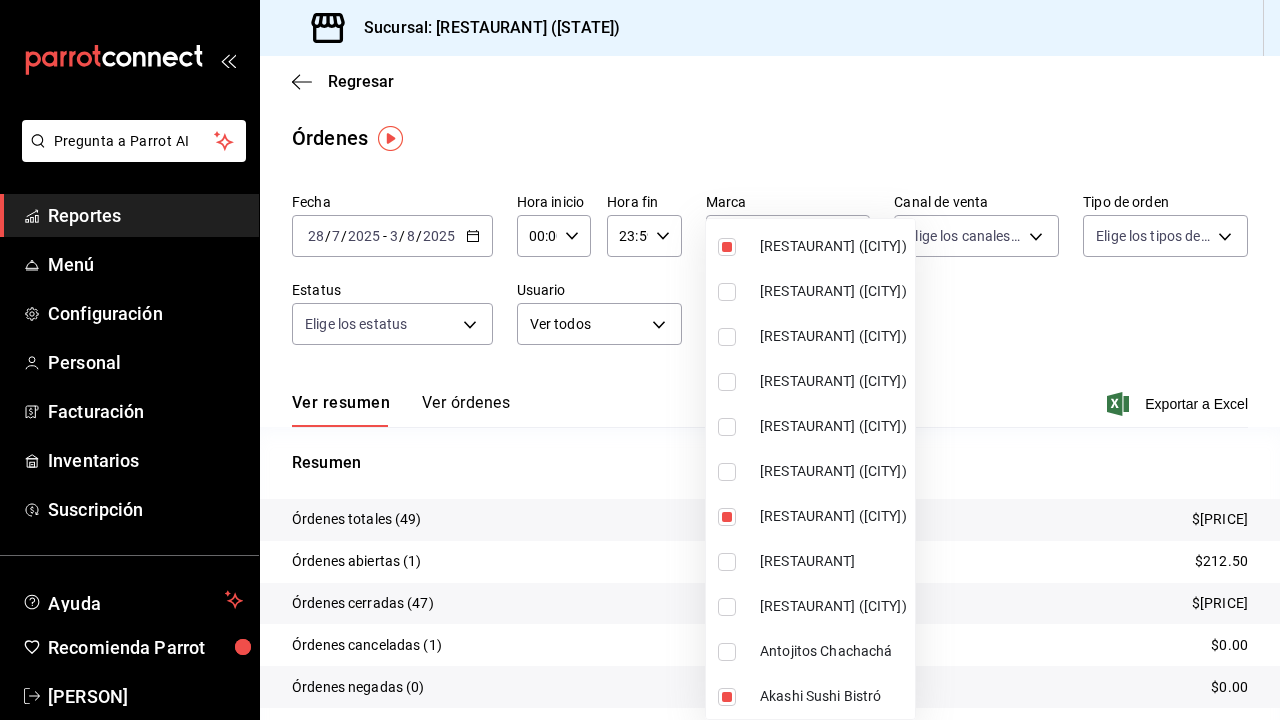 click at bounding box center (640, 360) 